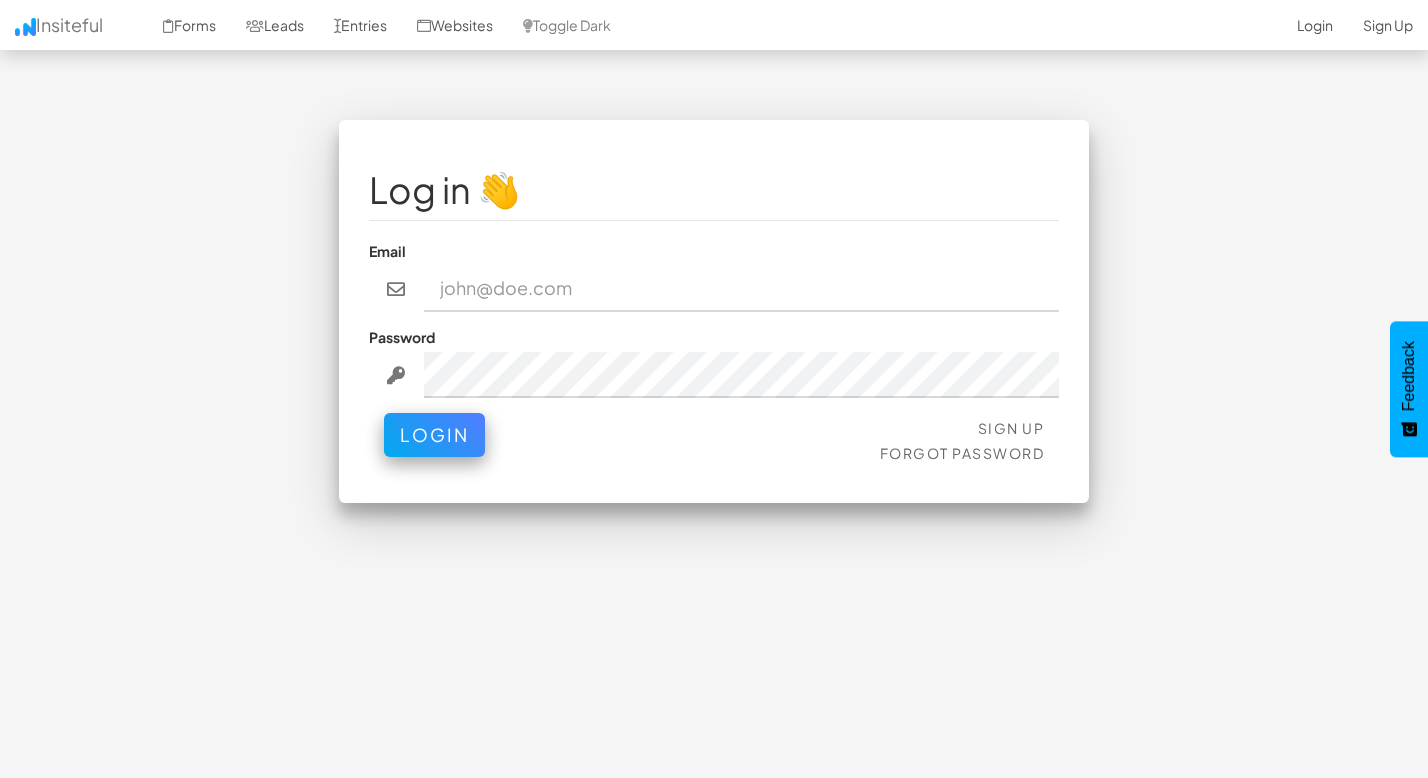 scroll, scrollTop: 0, scrollLeft: 0, axis: both 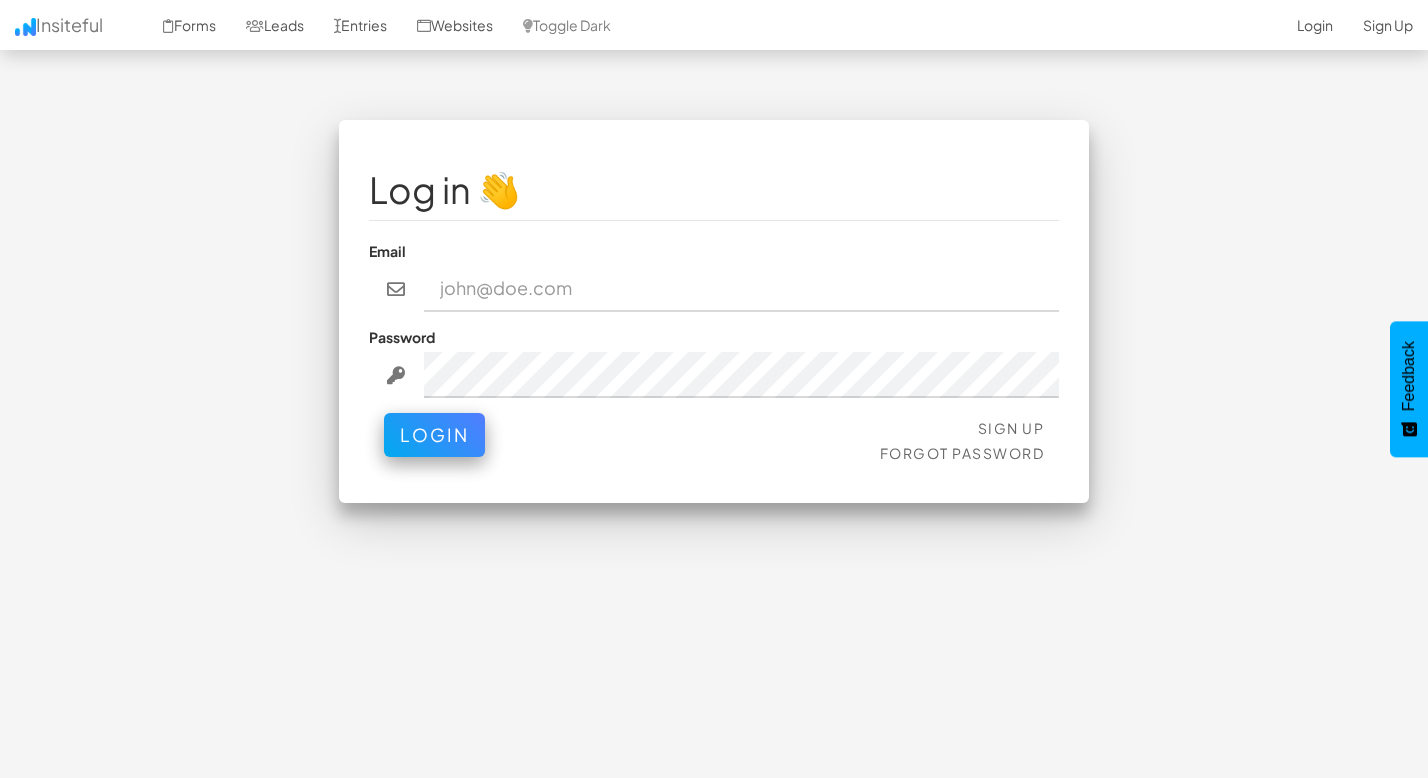 click on "Email" at bounding box center (714, 276) 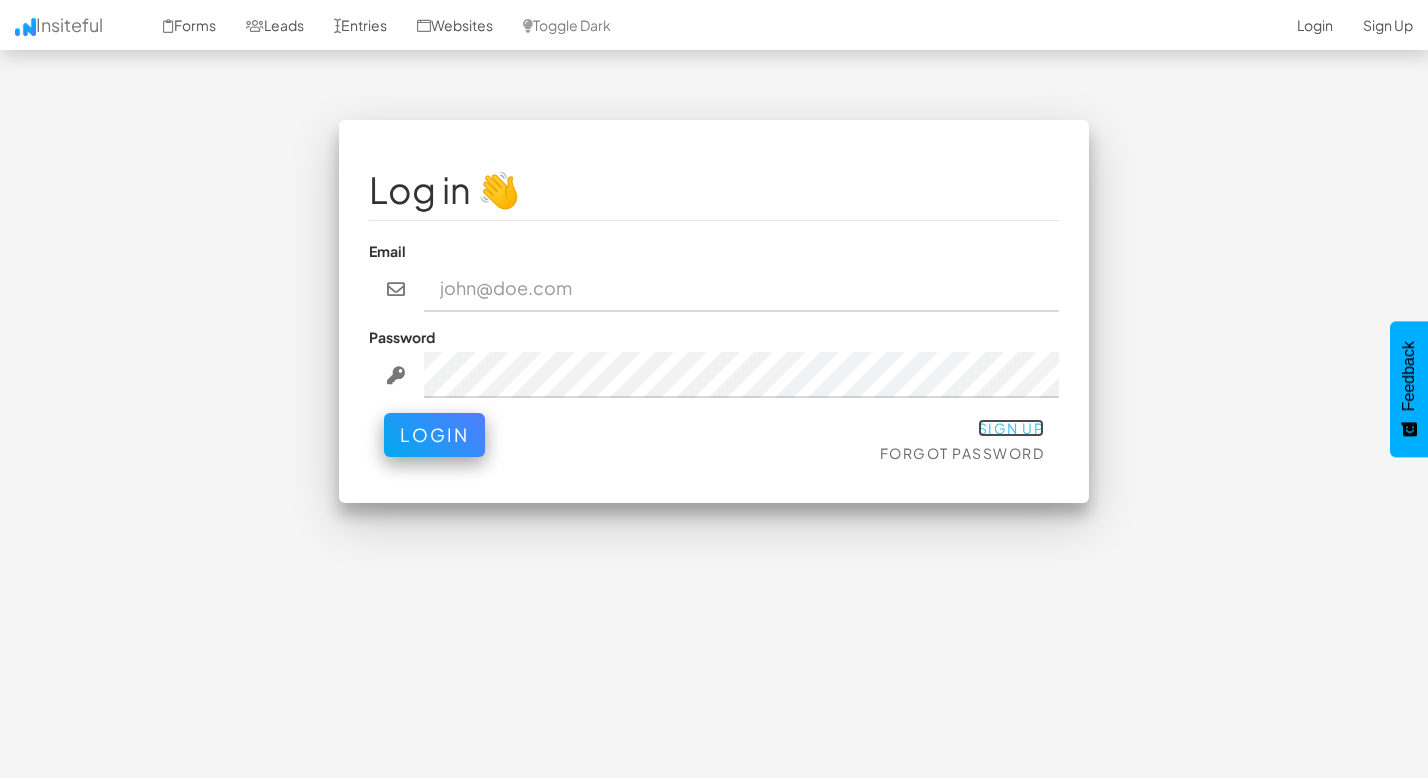 click on "Sign Up" at bounding box center (1011, 428) 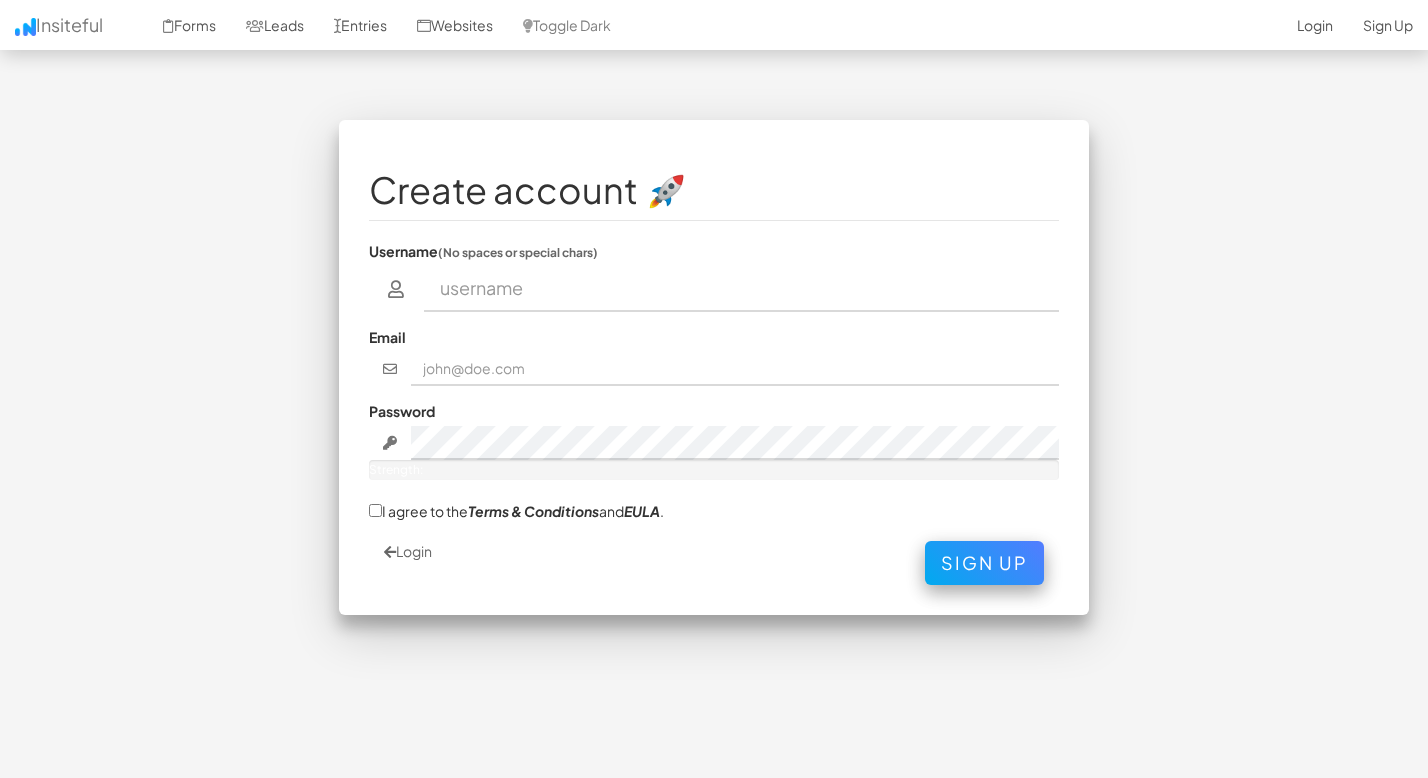 scroll, scrollTop: 0, scrollLeft: 0, axis: both 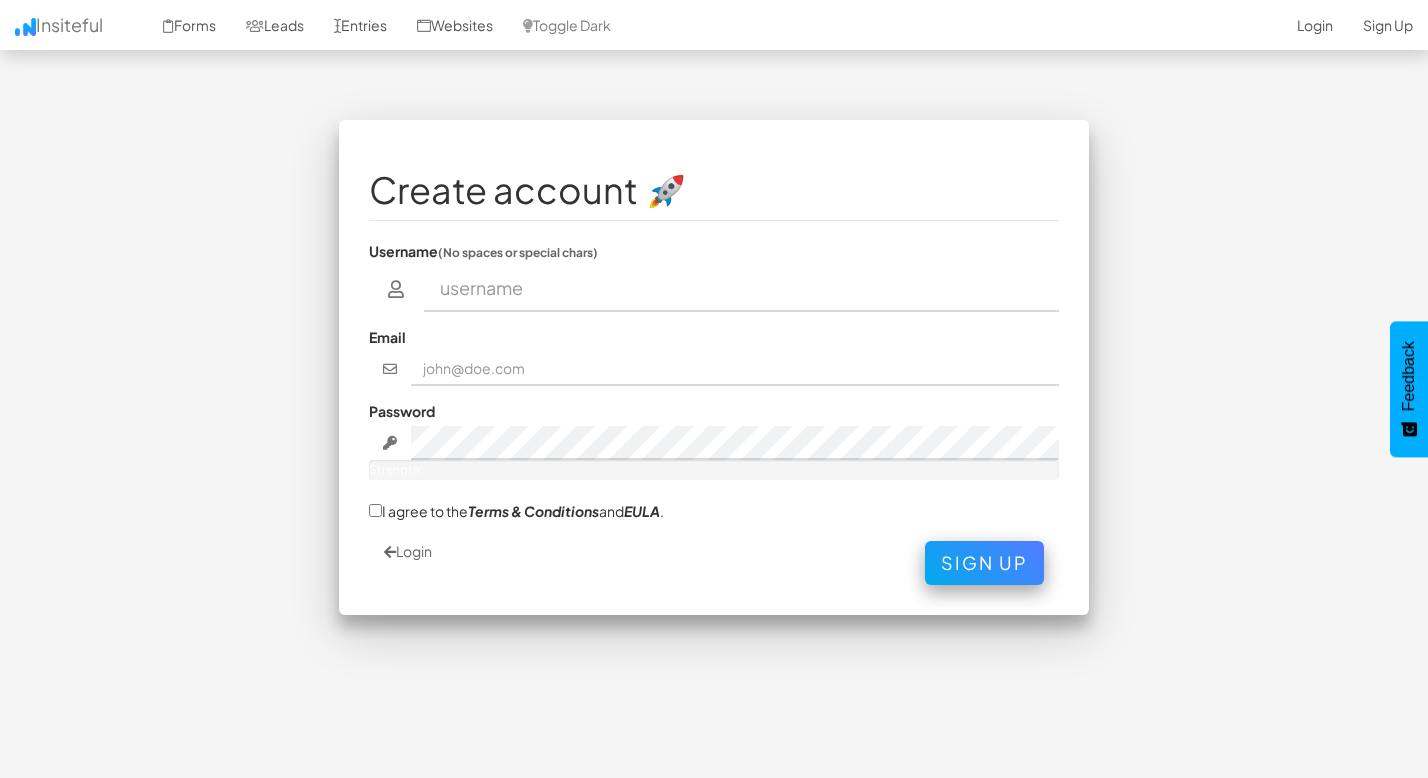 click on "Login
Sign Up" at bounding box center [714, 563] 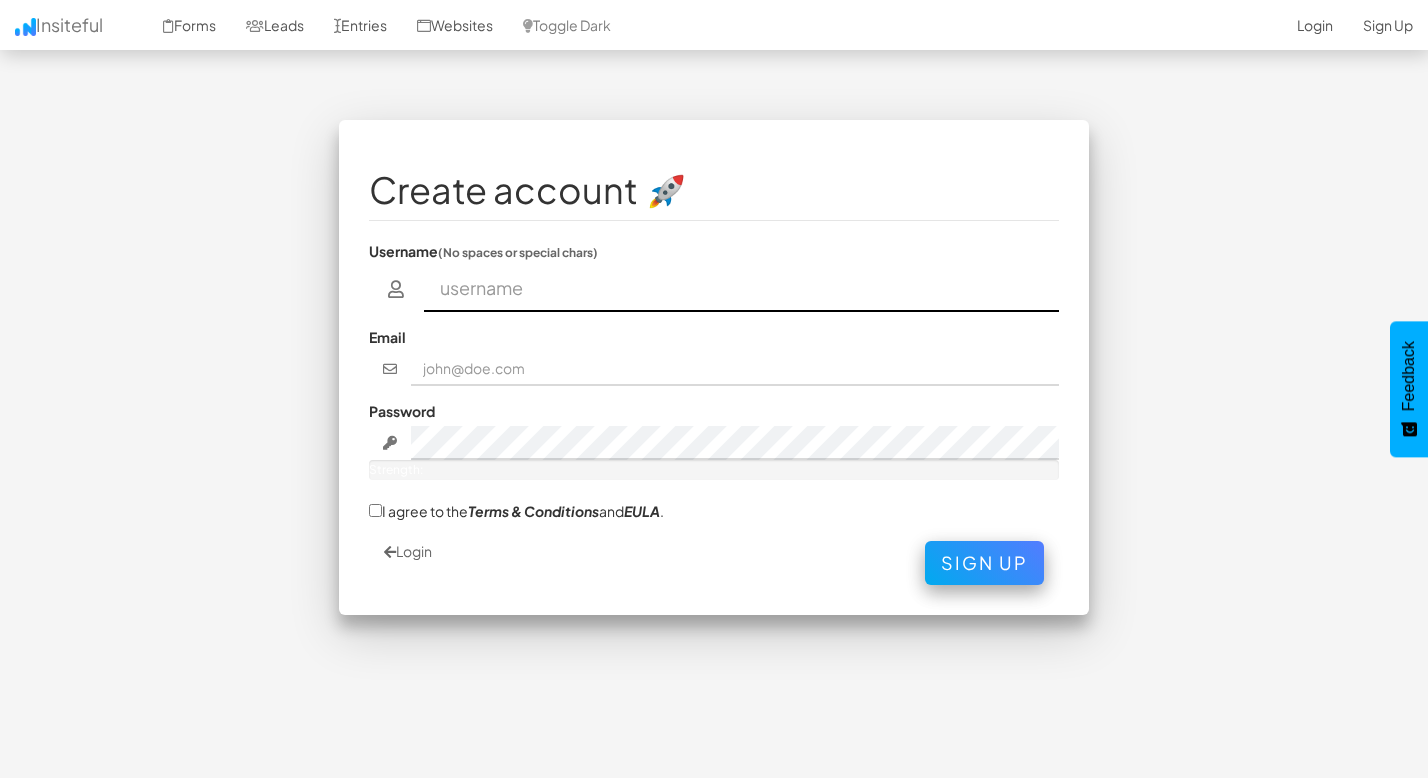 click at bounding box center [742, 289] 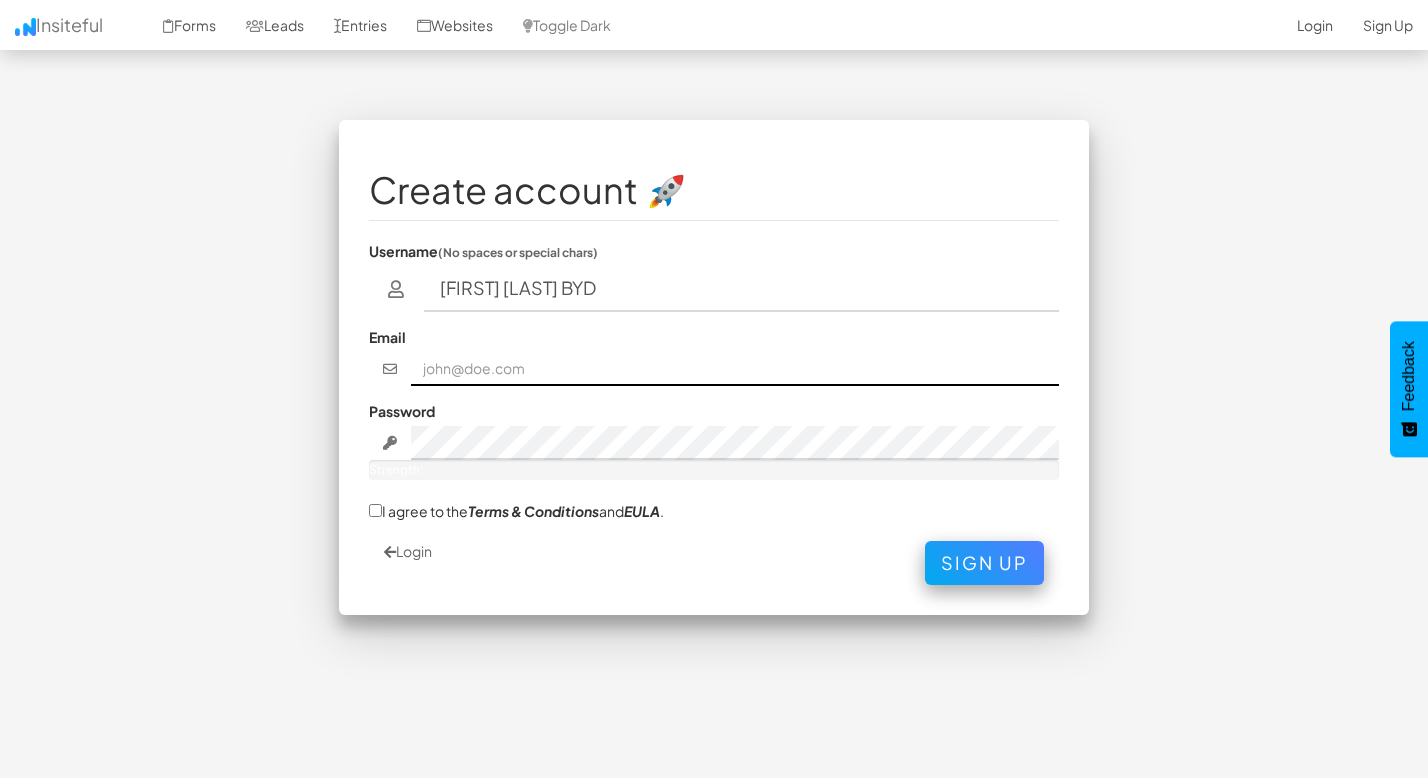 click at bounding box center [735, 369] 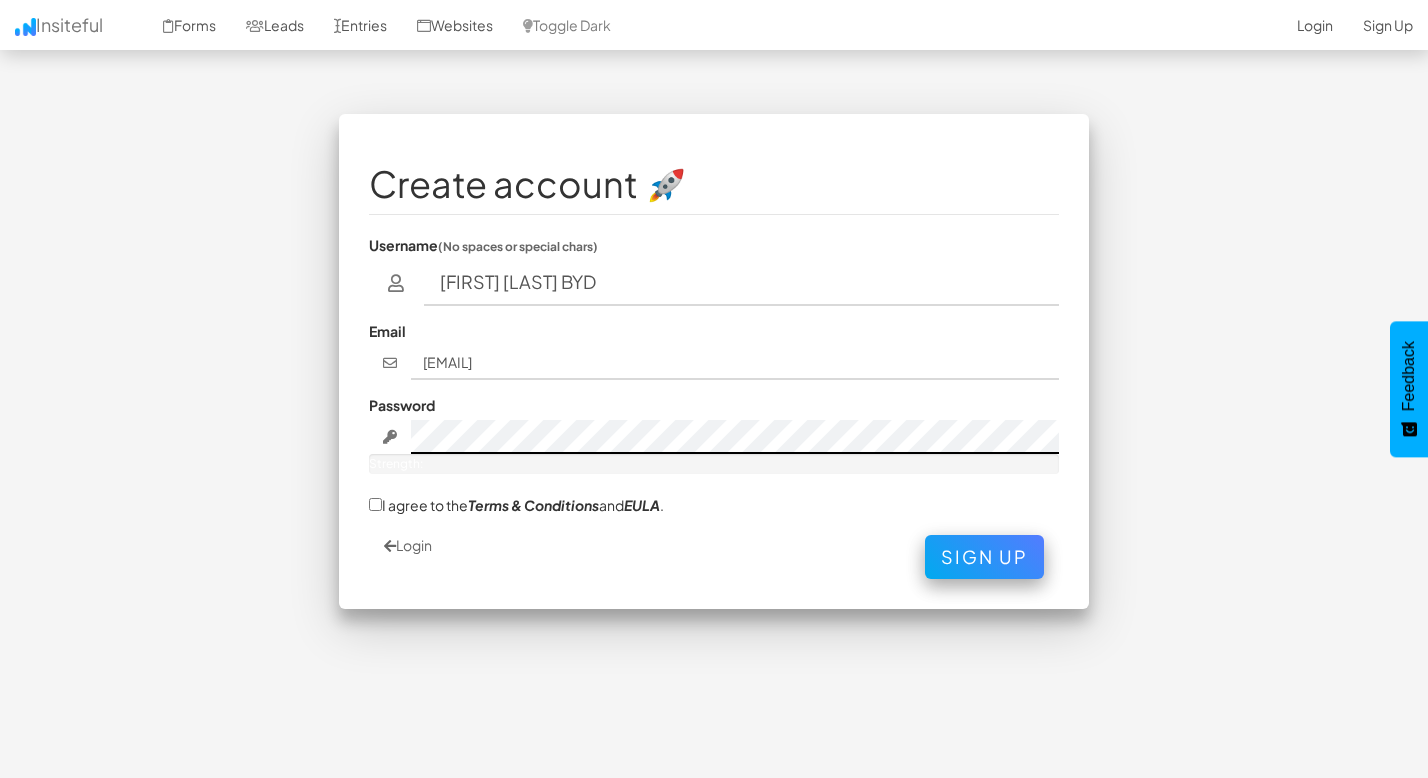 scroll, scrollTop: 12, scrollLeft: 0, axis: vertical 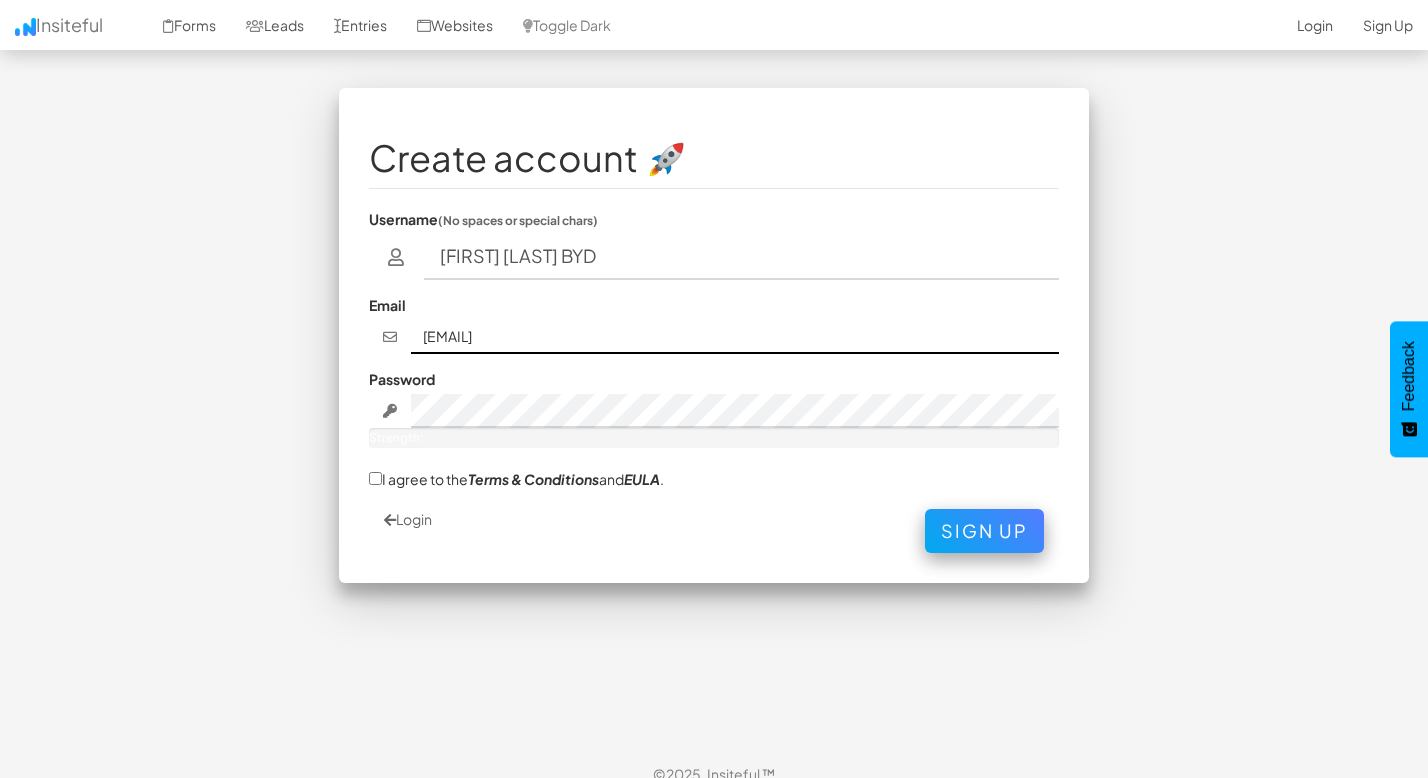 drag, startPoint x: 511, startPoint y: 338, endPoint x: 423, endPoint y: 332, distance: 88.20431 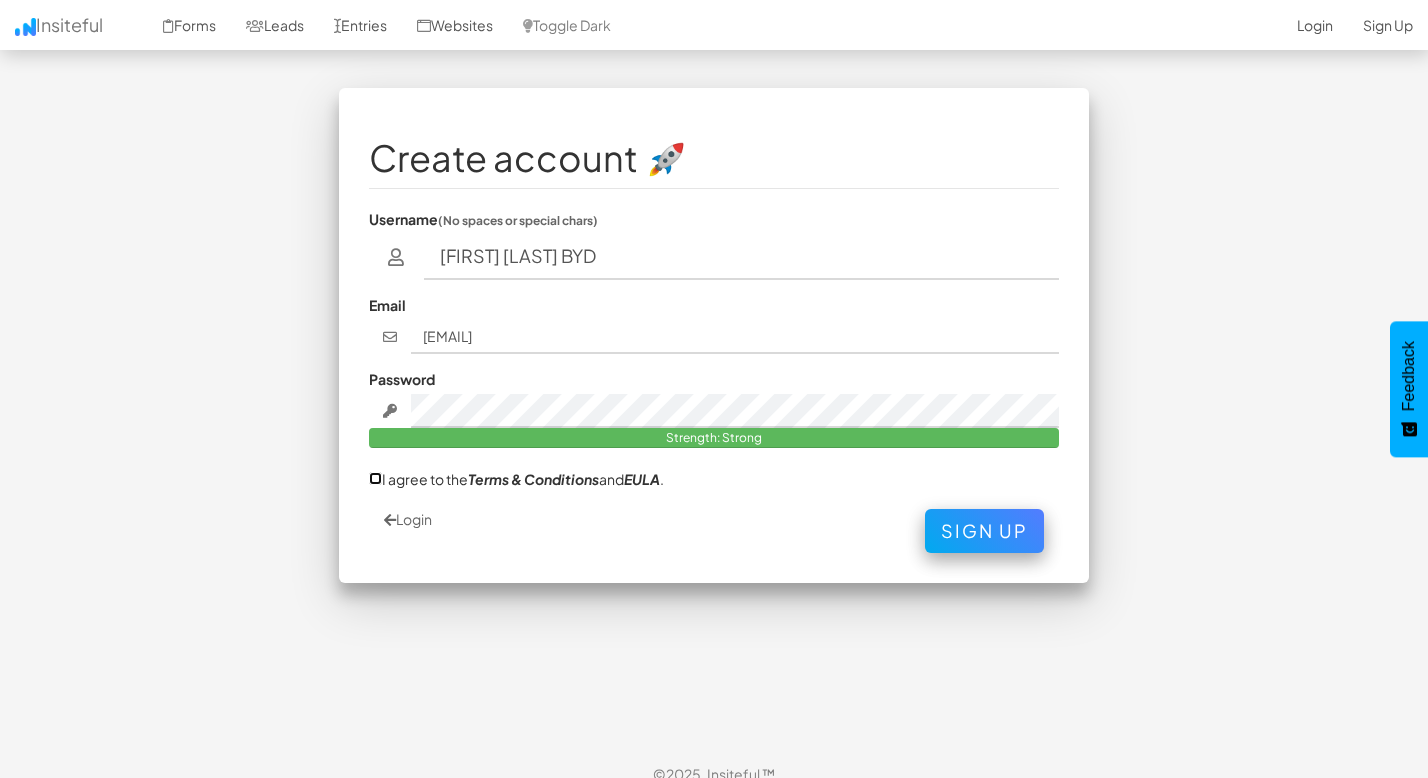 click on "I agree to the  Terms & Conditions  and  EULA ." at bounding box center (375, 478) 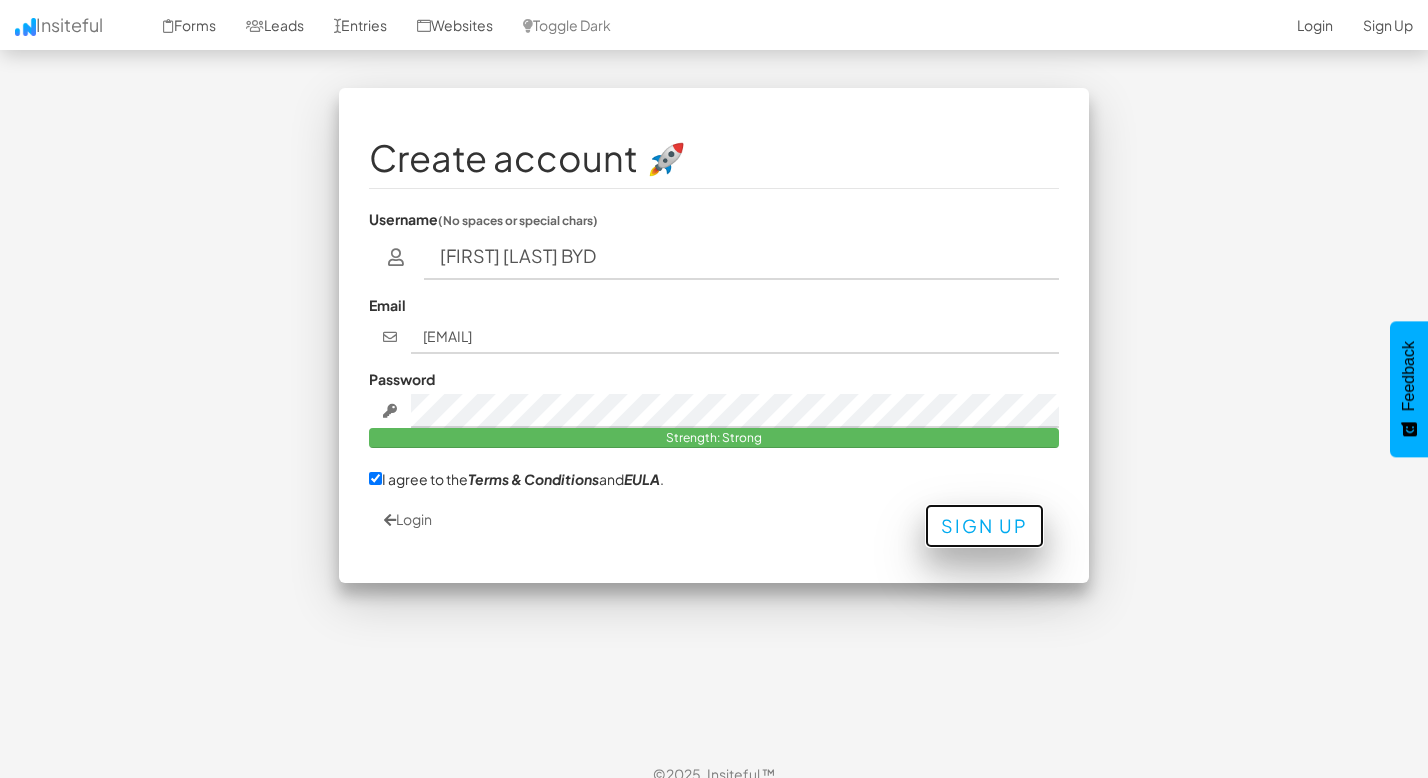 click on "Sign Up" at bounding box center [984, 526] 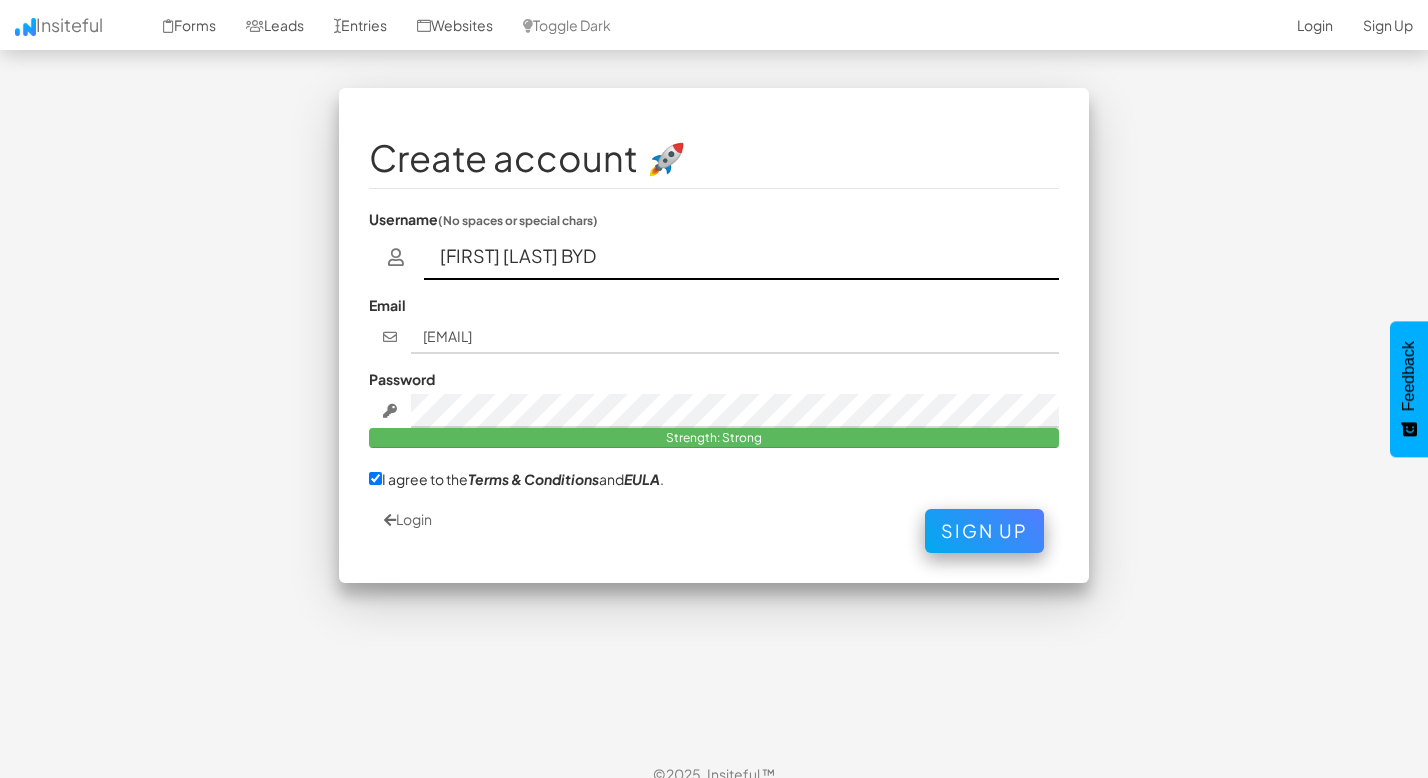 drag, startPoint x: 538, startPoint y: 255, endPoint x: 683, endPoint y: 280, distance: 147.13939 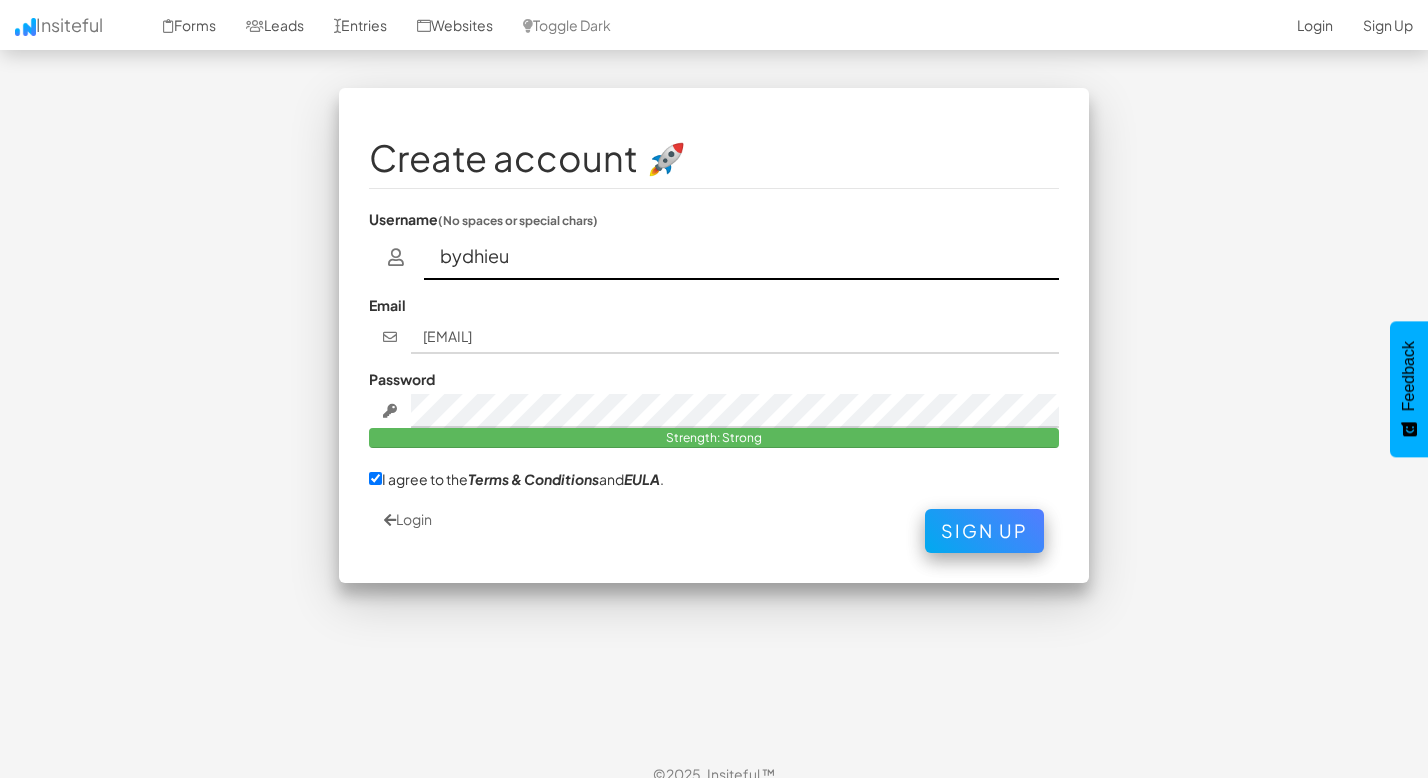 type on "[EMAIL]" 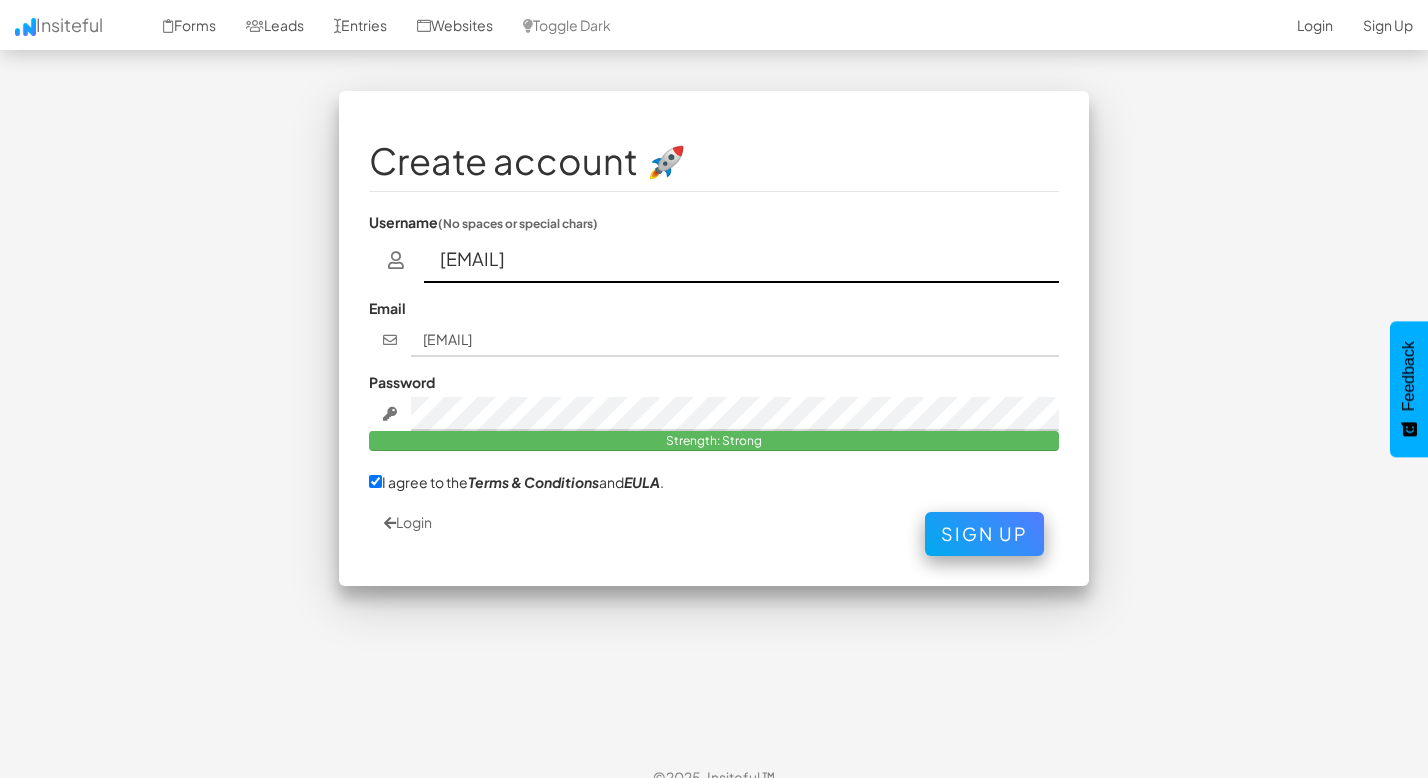 scroll, scrollTop: 24, scrollLeft: 0, axis: vertical 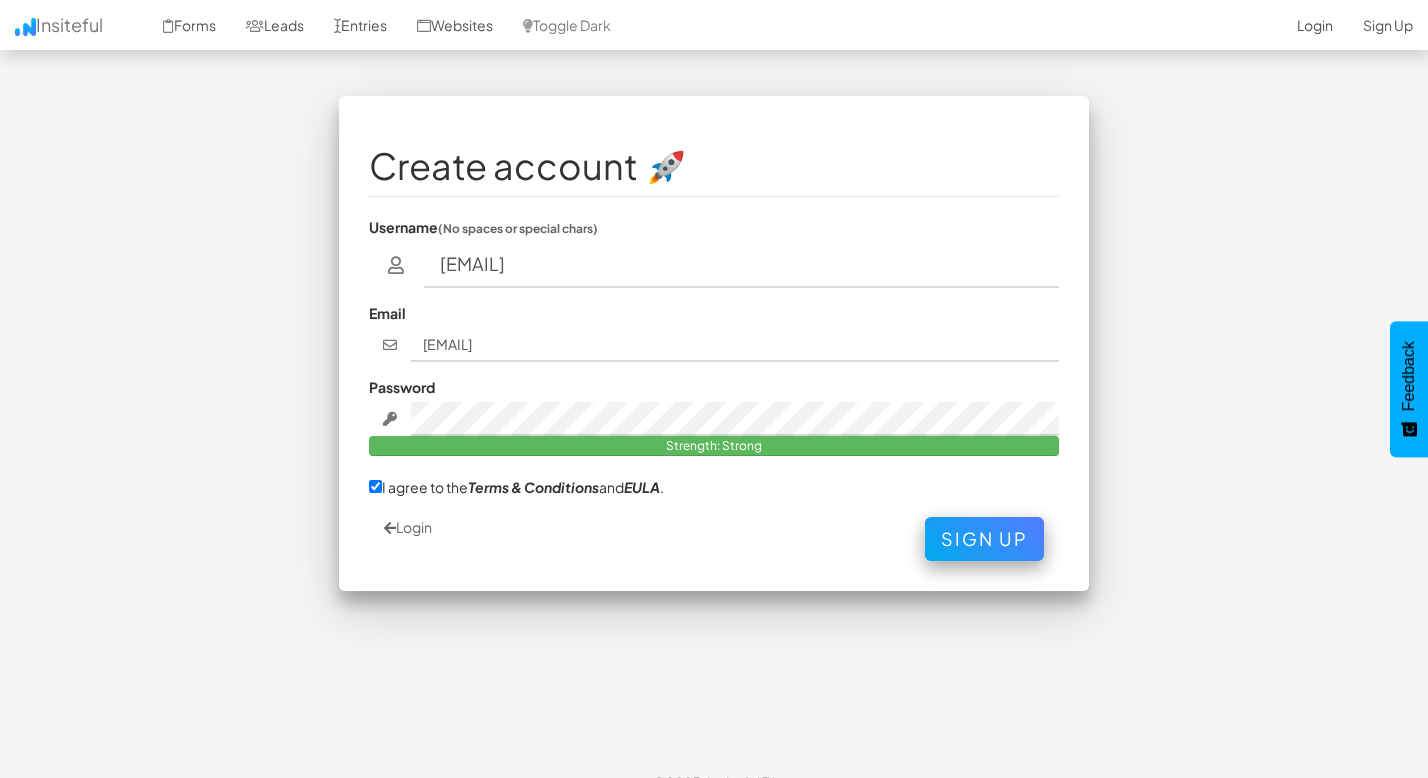 click on "Strength: Strong" at bounding box center (714, 446) 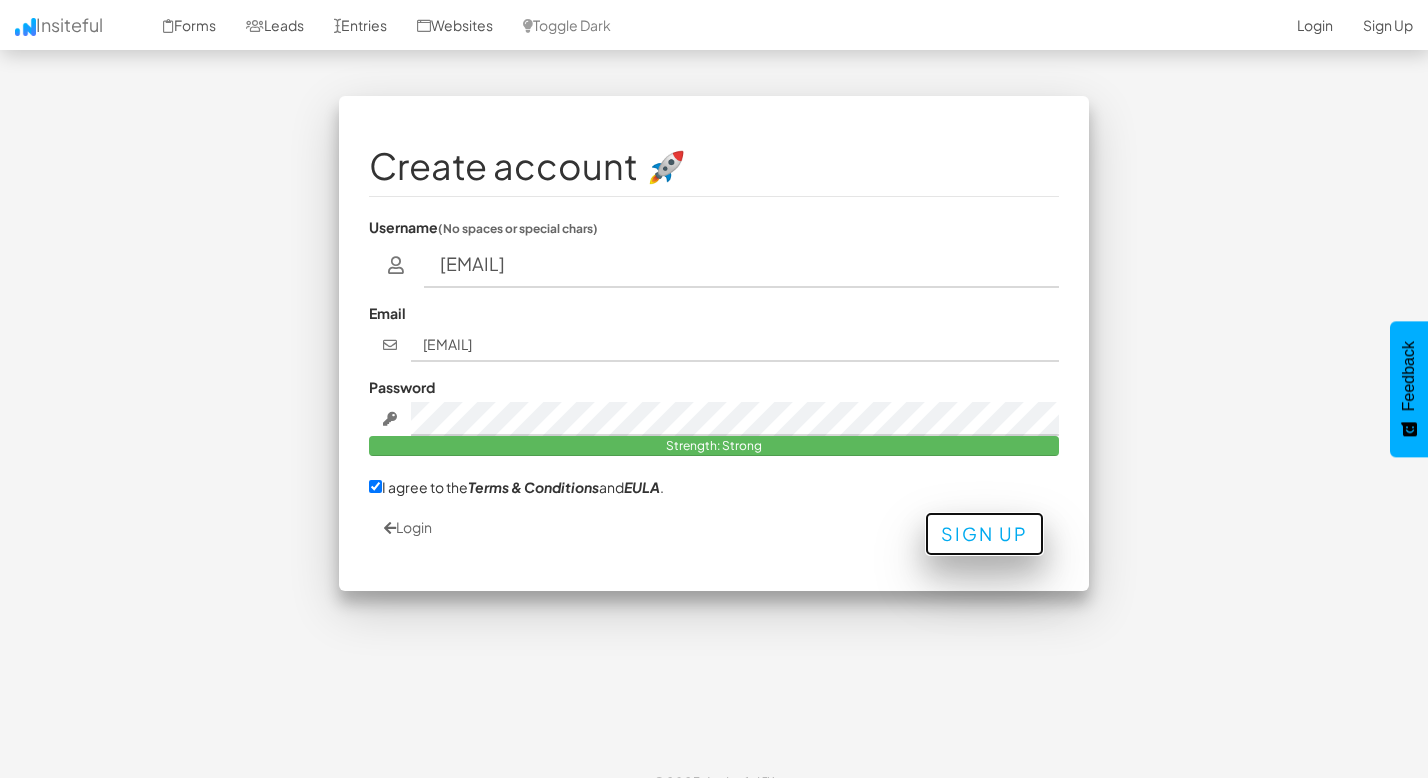 click on "Sign Up" at bounding box center [984, 534] 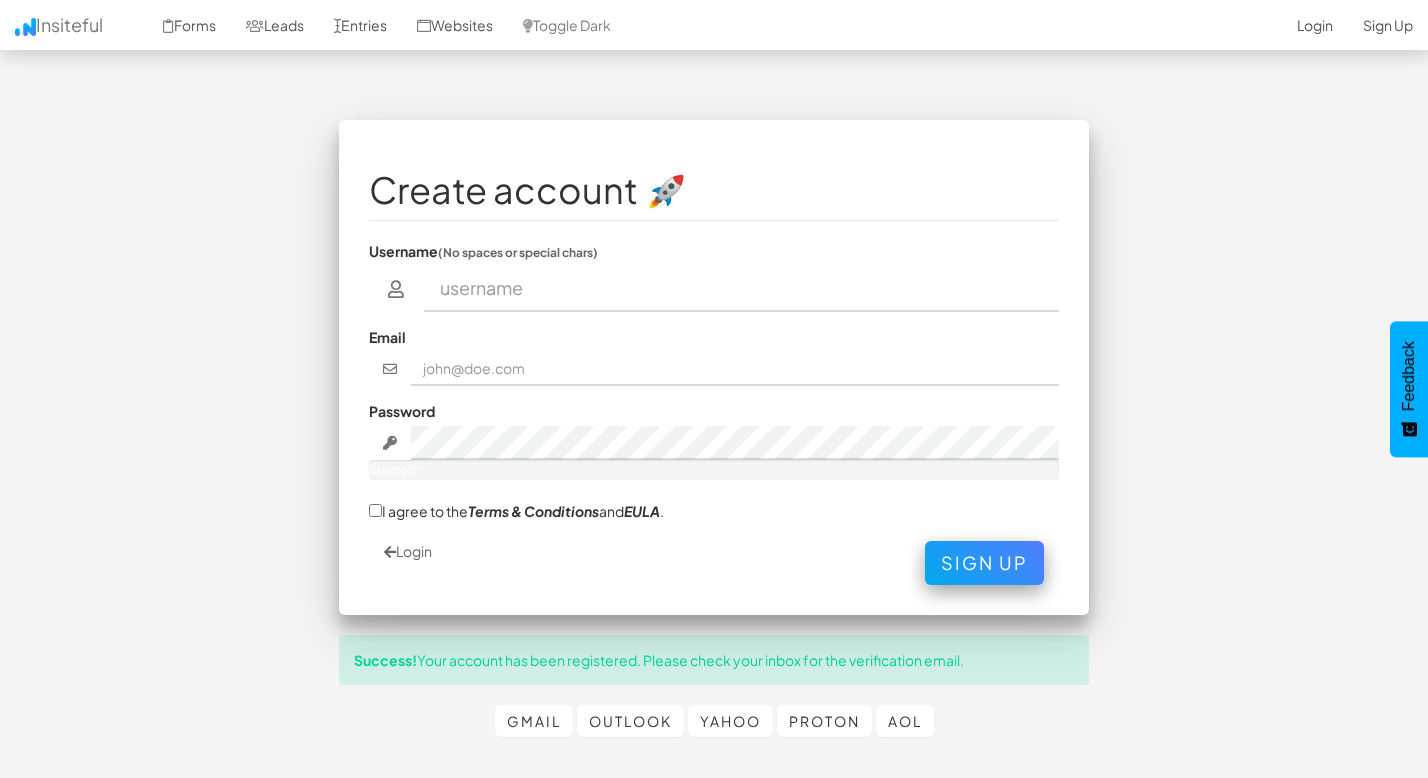 scroll, scrollTop: 0, scrollLeft: 0, axis: both 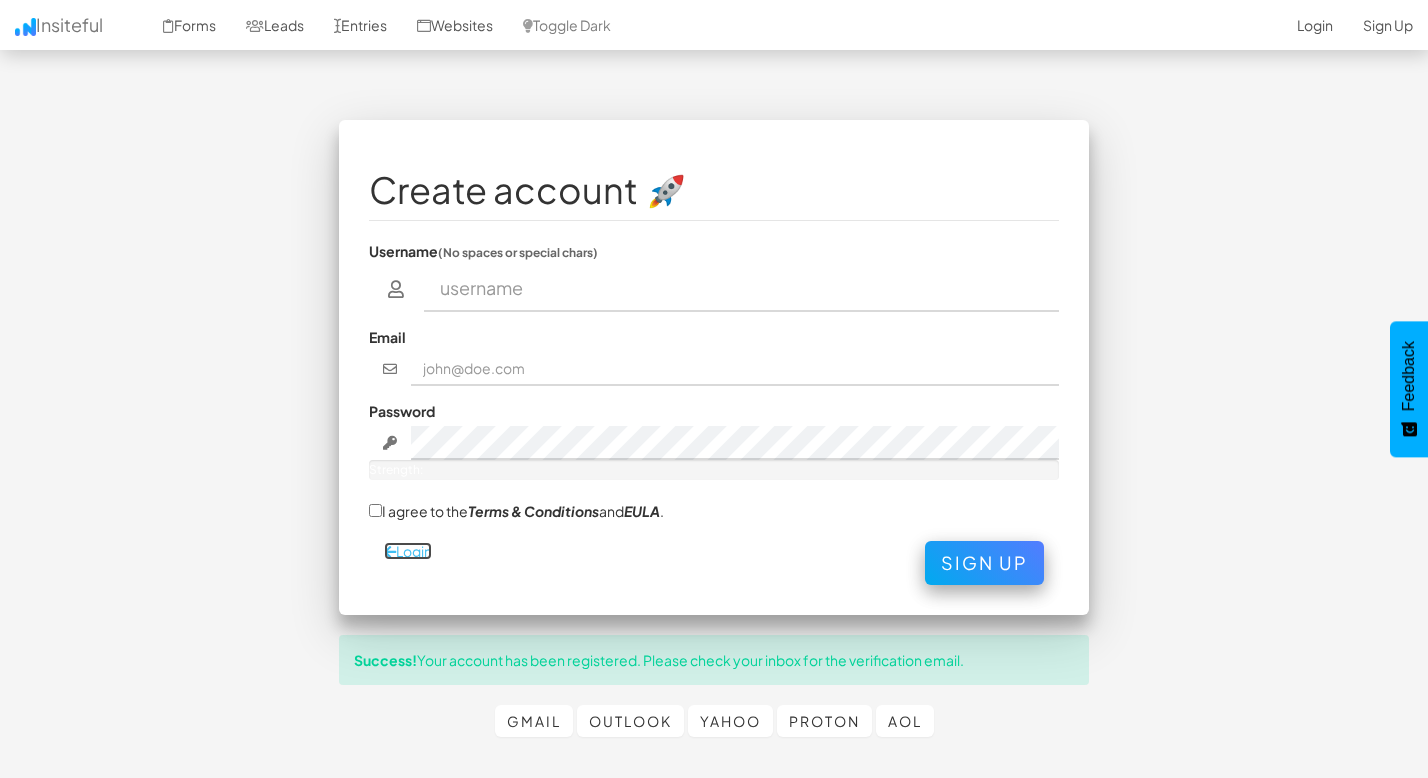click on "Login" at bounding box center [408, 551] 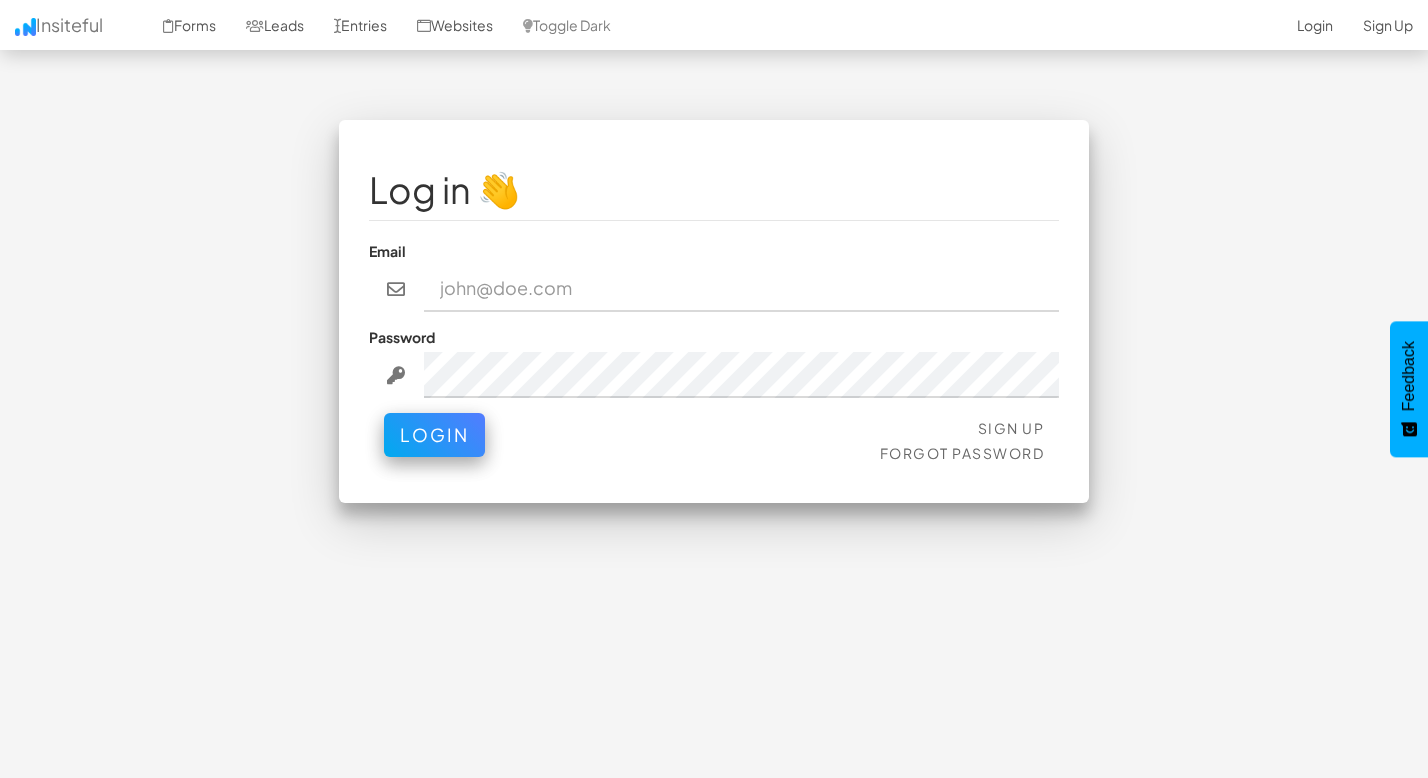 scroll, scrollTop: 0, scrollLeft: 0, axis: both 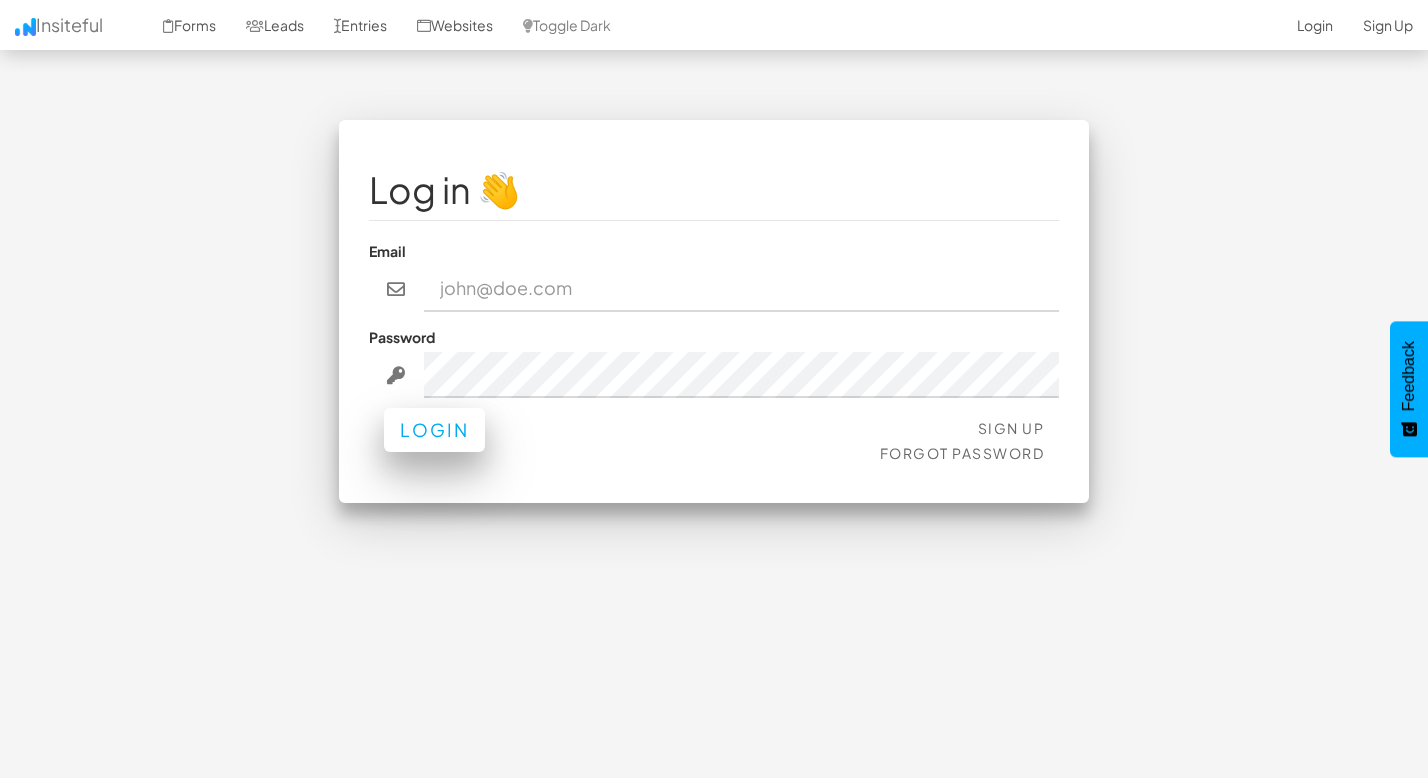 type on "[EMAIL]" 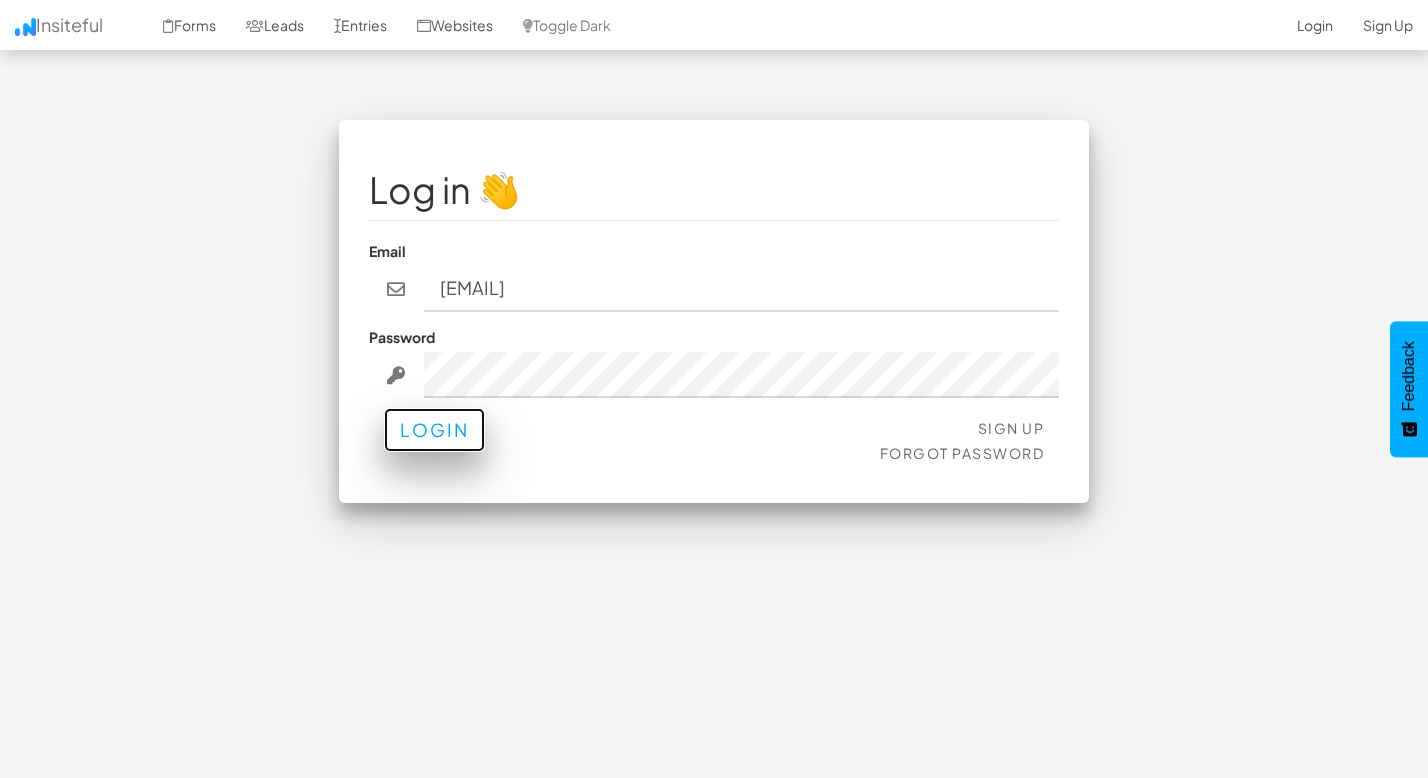 click on "Login" at bounding box center [434, 430] 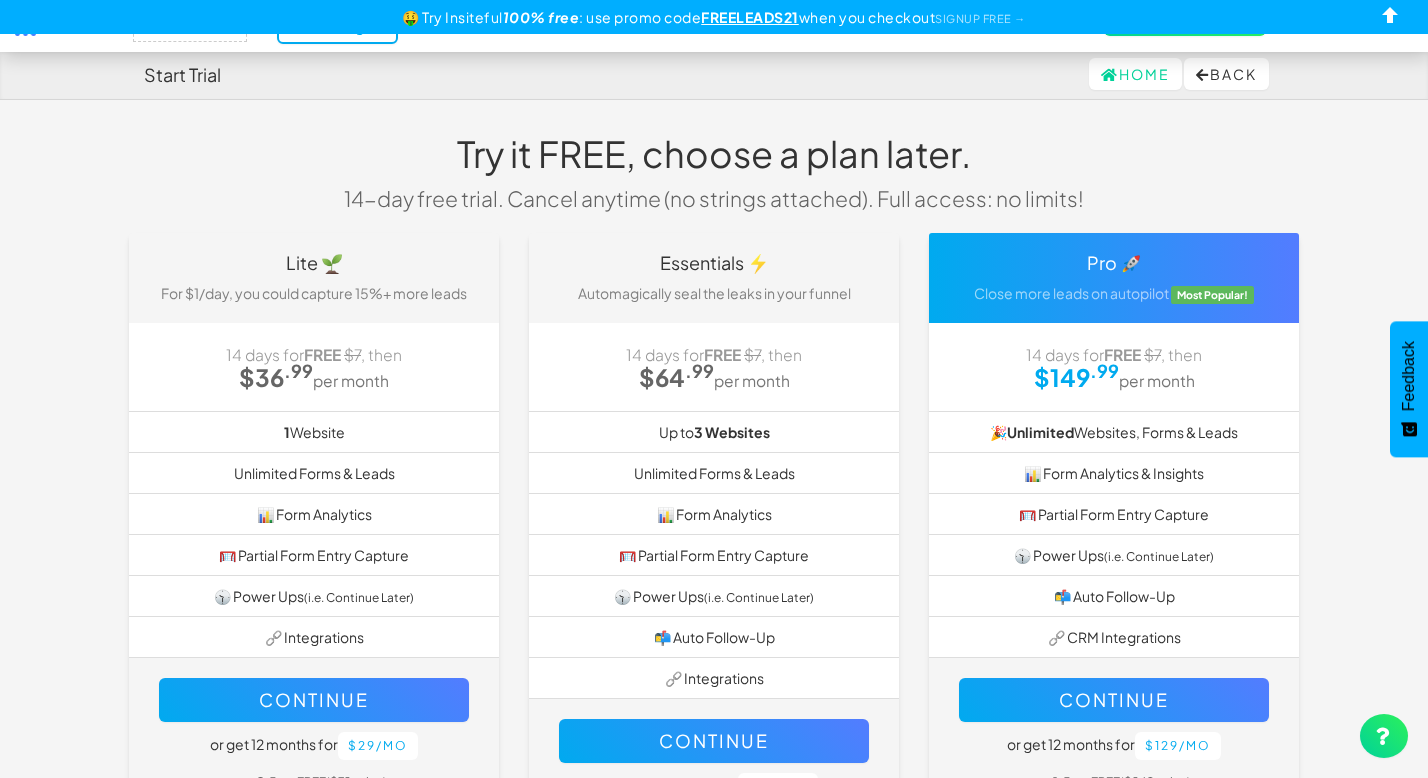 scroll, scrollTop: 79, scrollLeft: 0, axis: vertical 